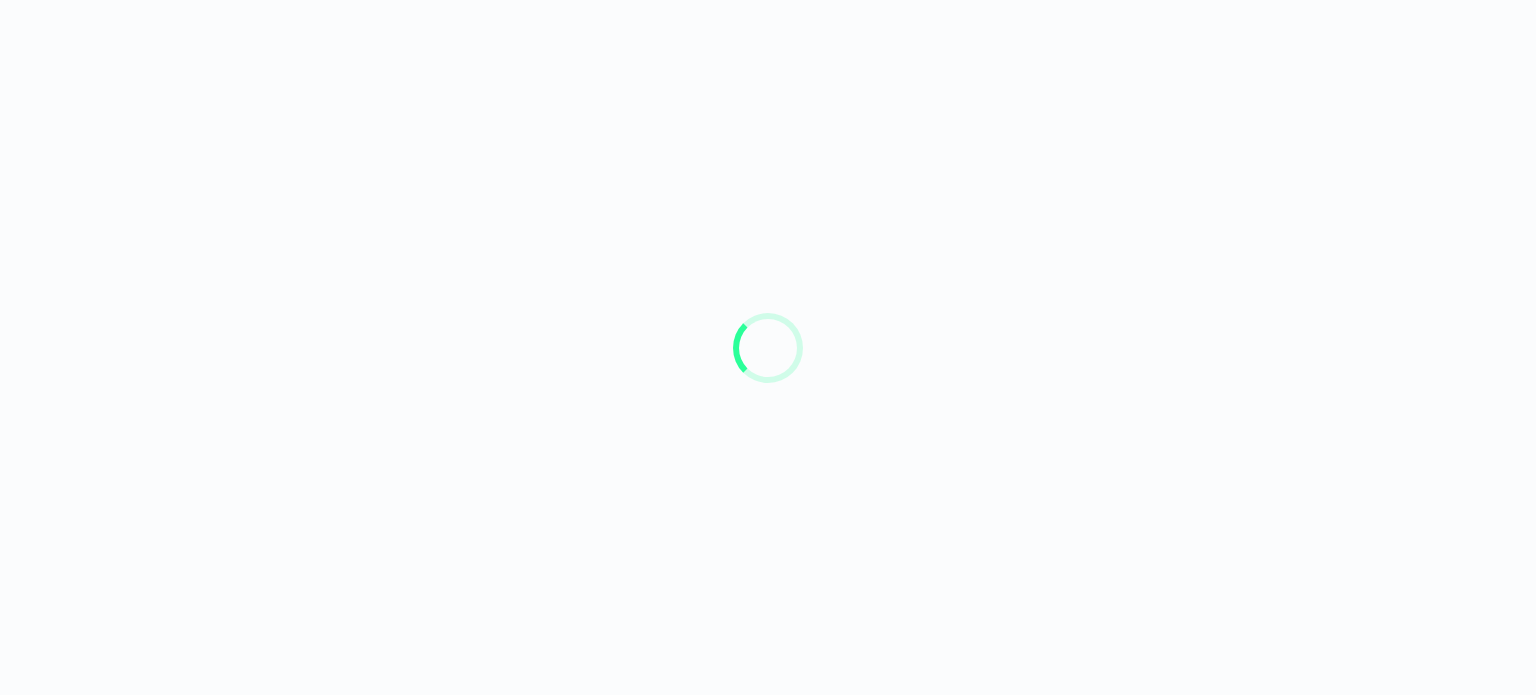 scroll, scrollTop: 0, scrollLeft: 0, axis: both 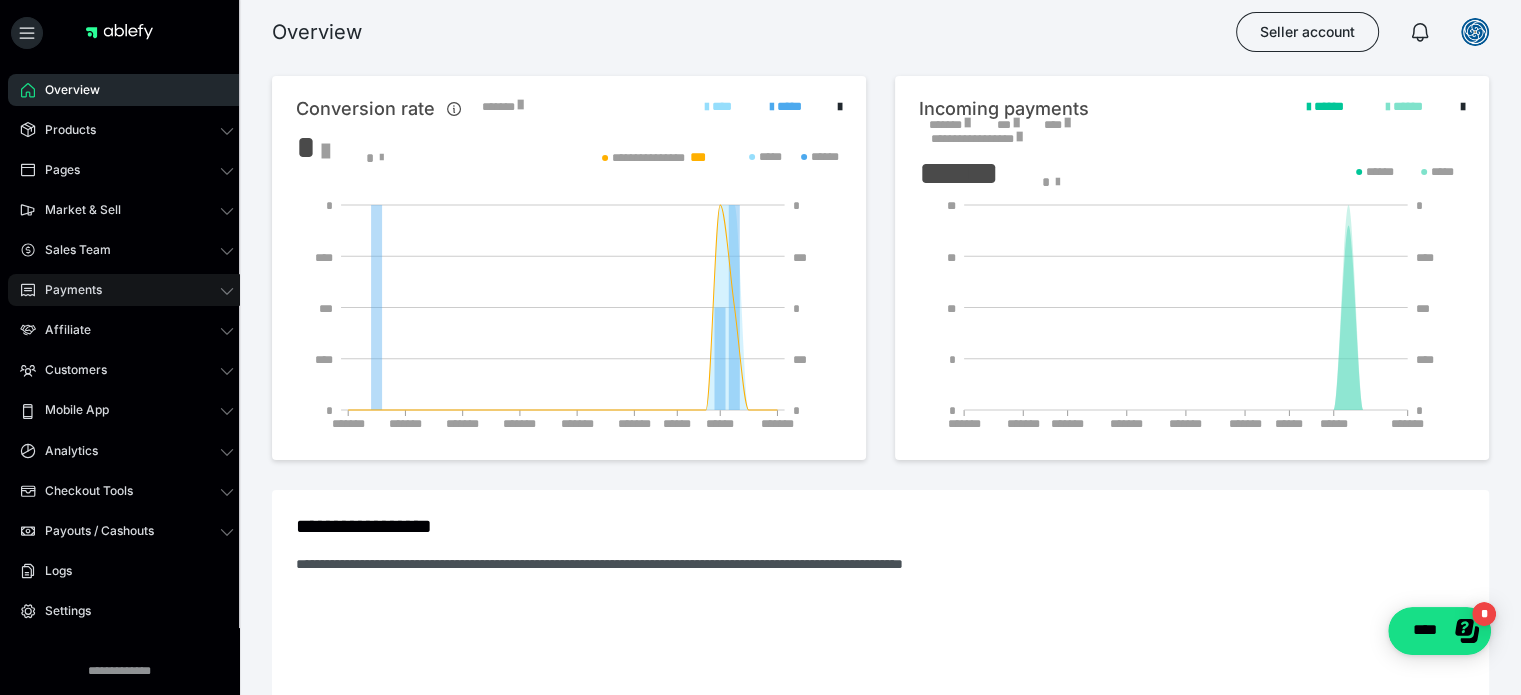 click on "Payments" at bounding box center (66, 290) 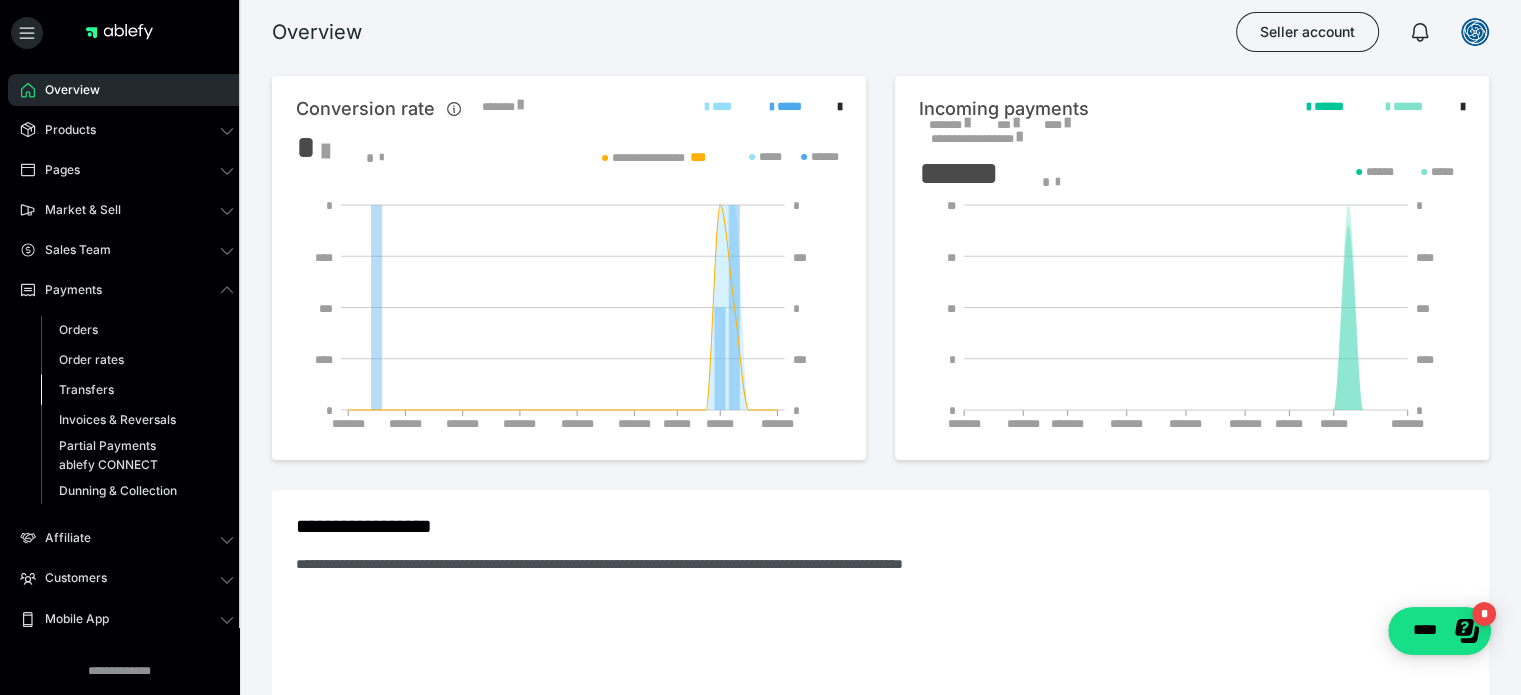 click on "Transfers" at bounding box center (86, 389) 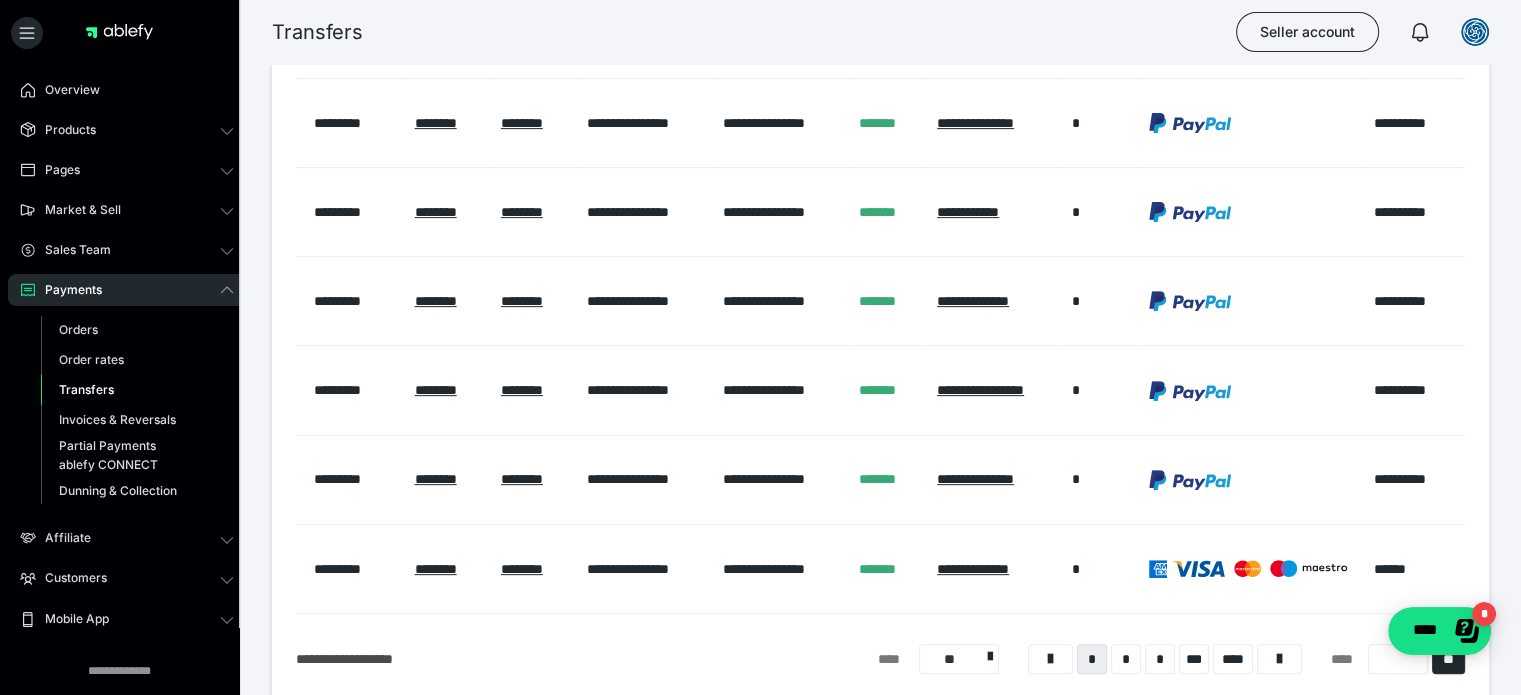 scroll, scrollTop: 791, scrollLeft: 0, axis: vertical 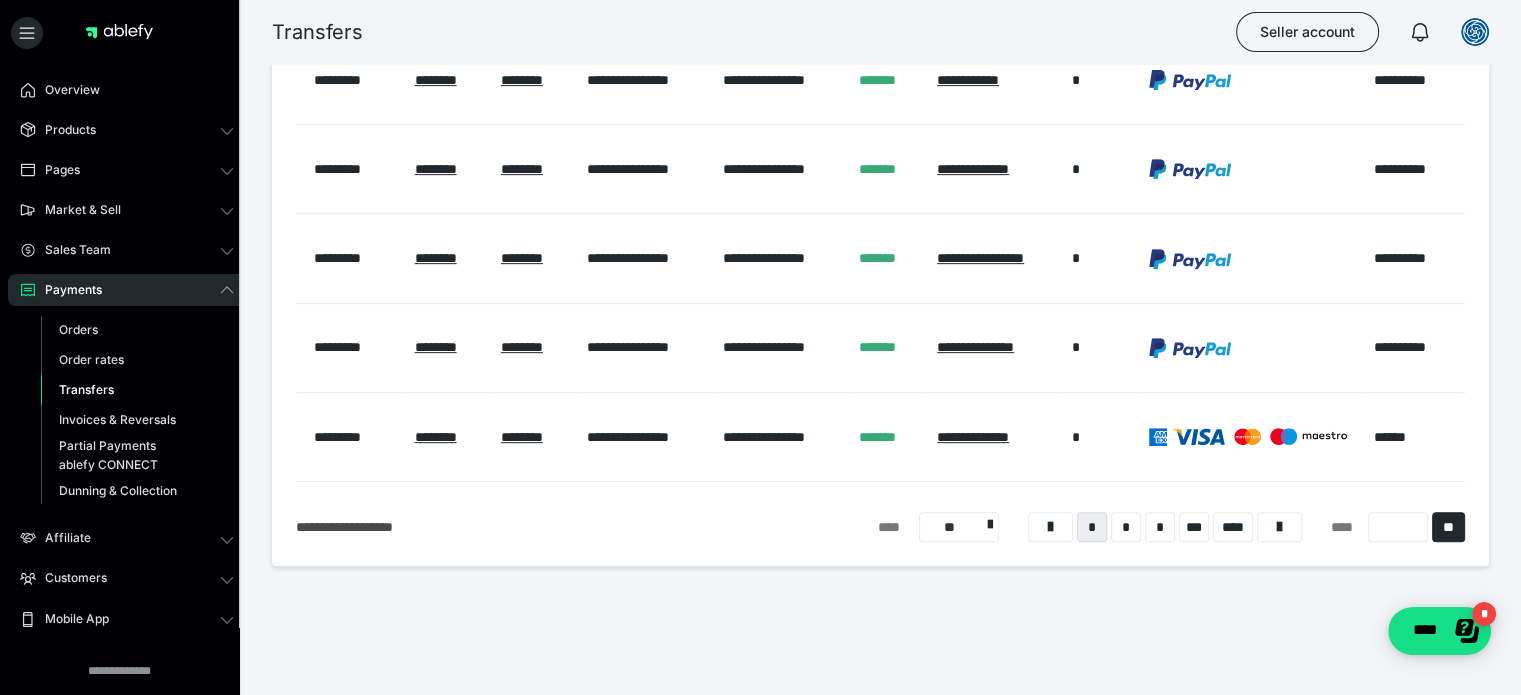click on "**" at bounding box center [959, 527] 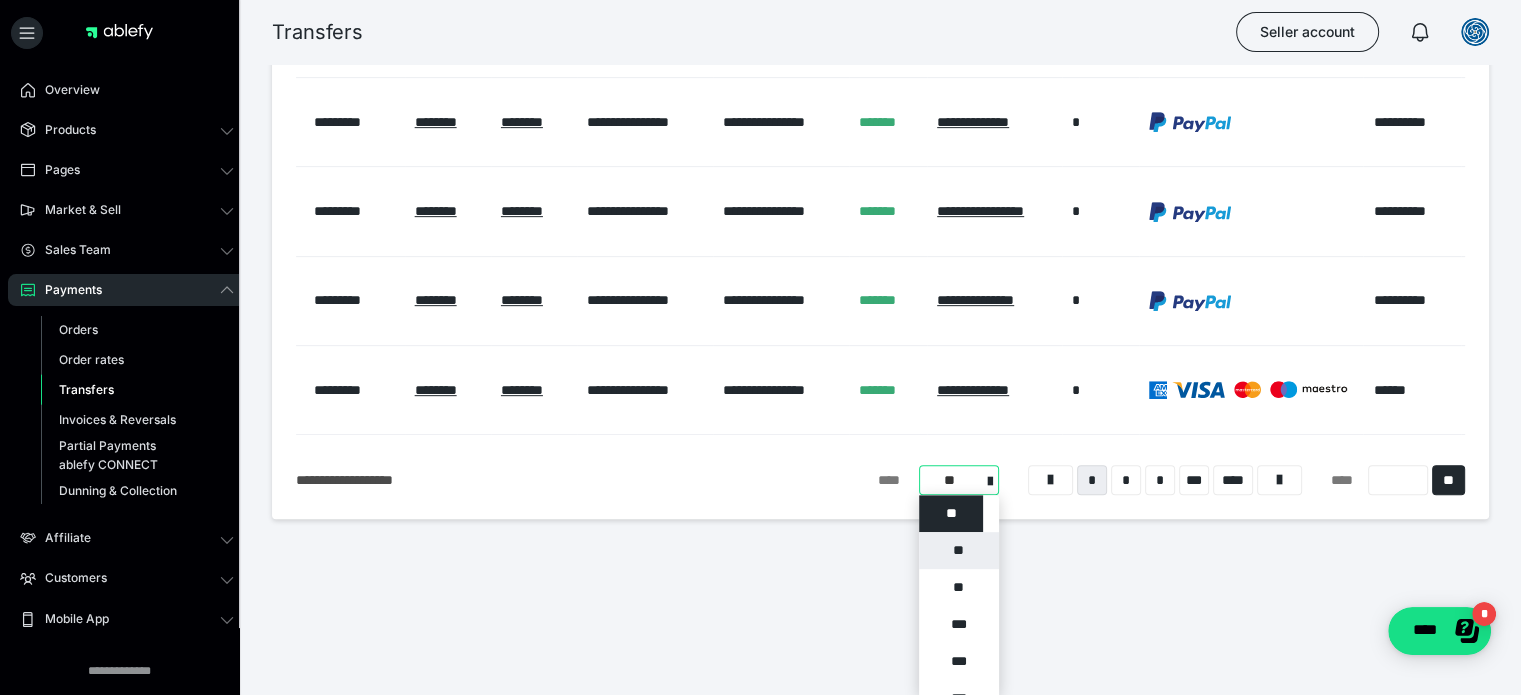 scroll, scrollTop: 843, scrollLeft: 0, axis: vertical 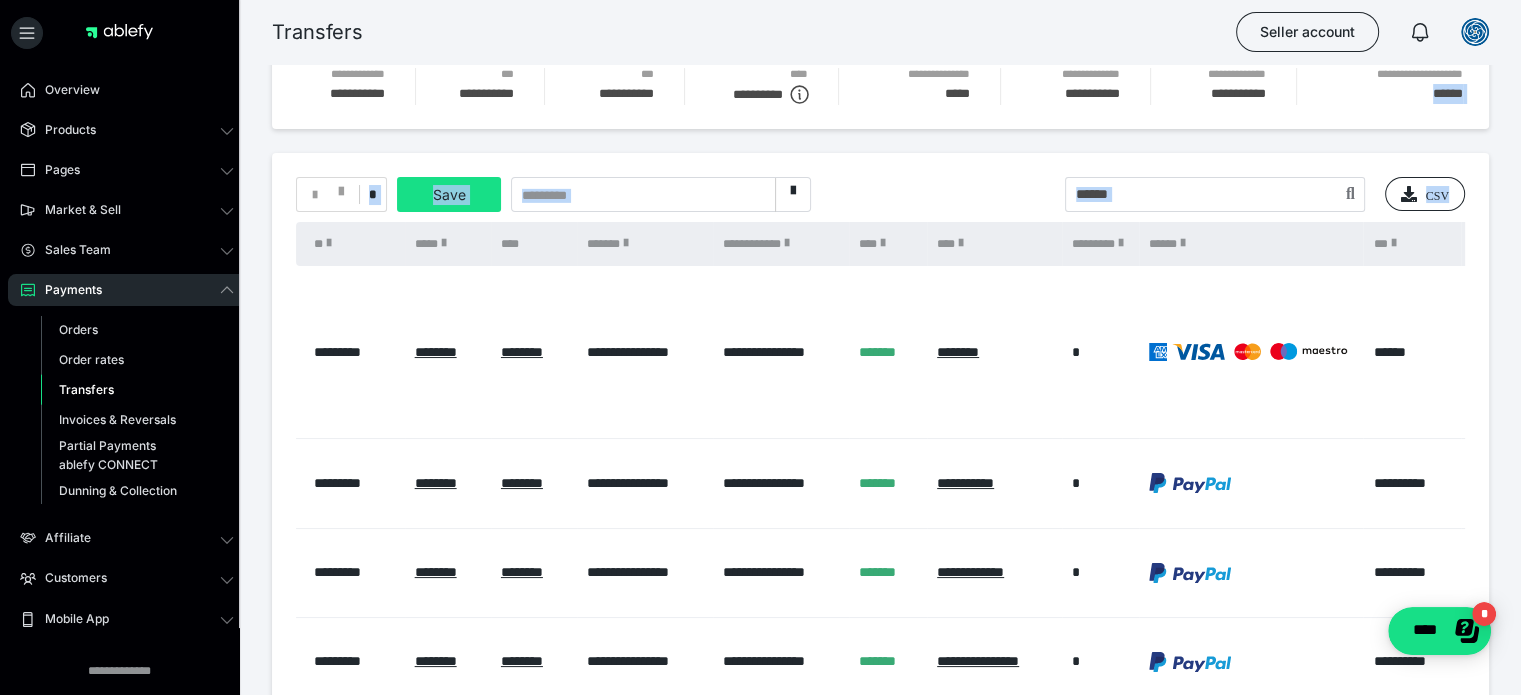 drag, startPoint x: 1524, startPoint y: 142, endPoint x: 1524, endPoint y: 78, distance: 64 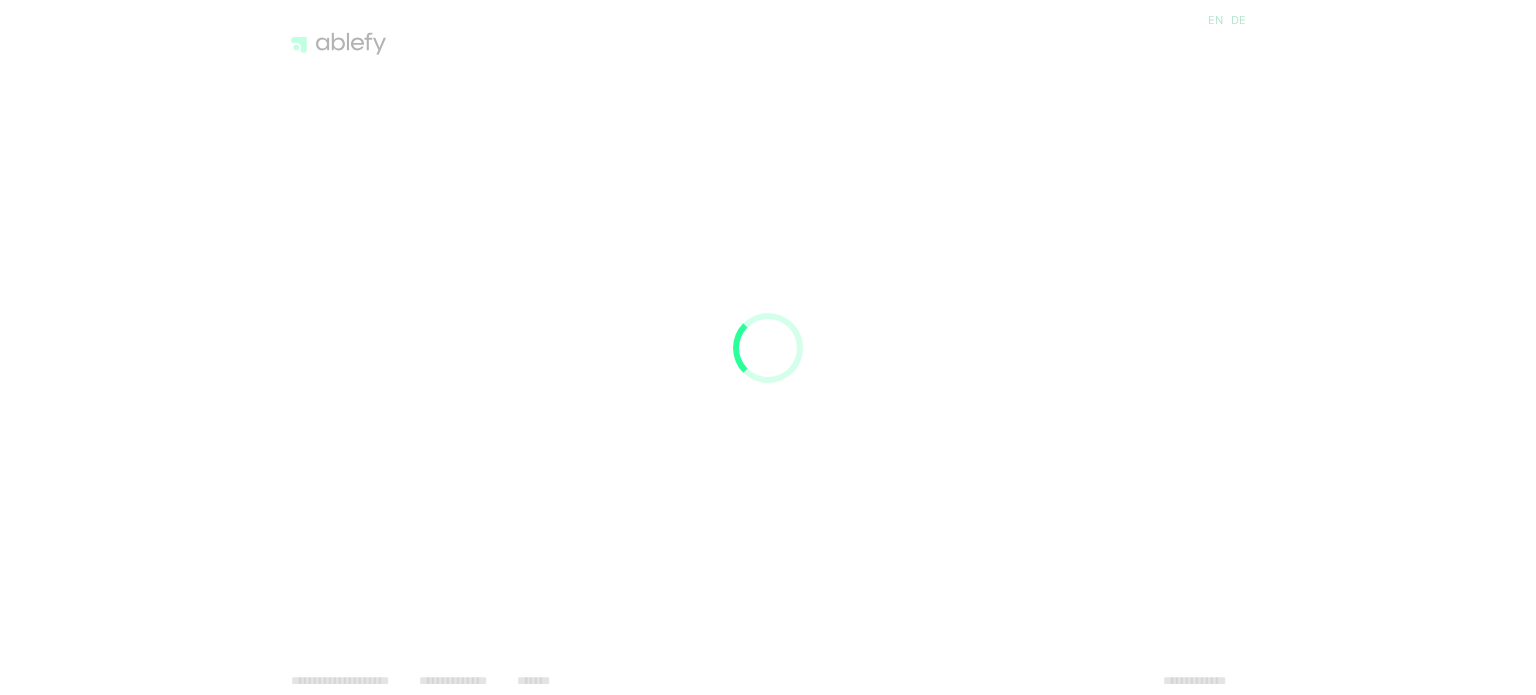 scroll, scrollTop: 0, scrollLeft: 0, axis: both 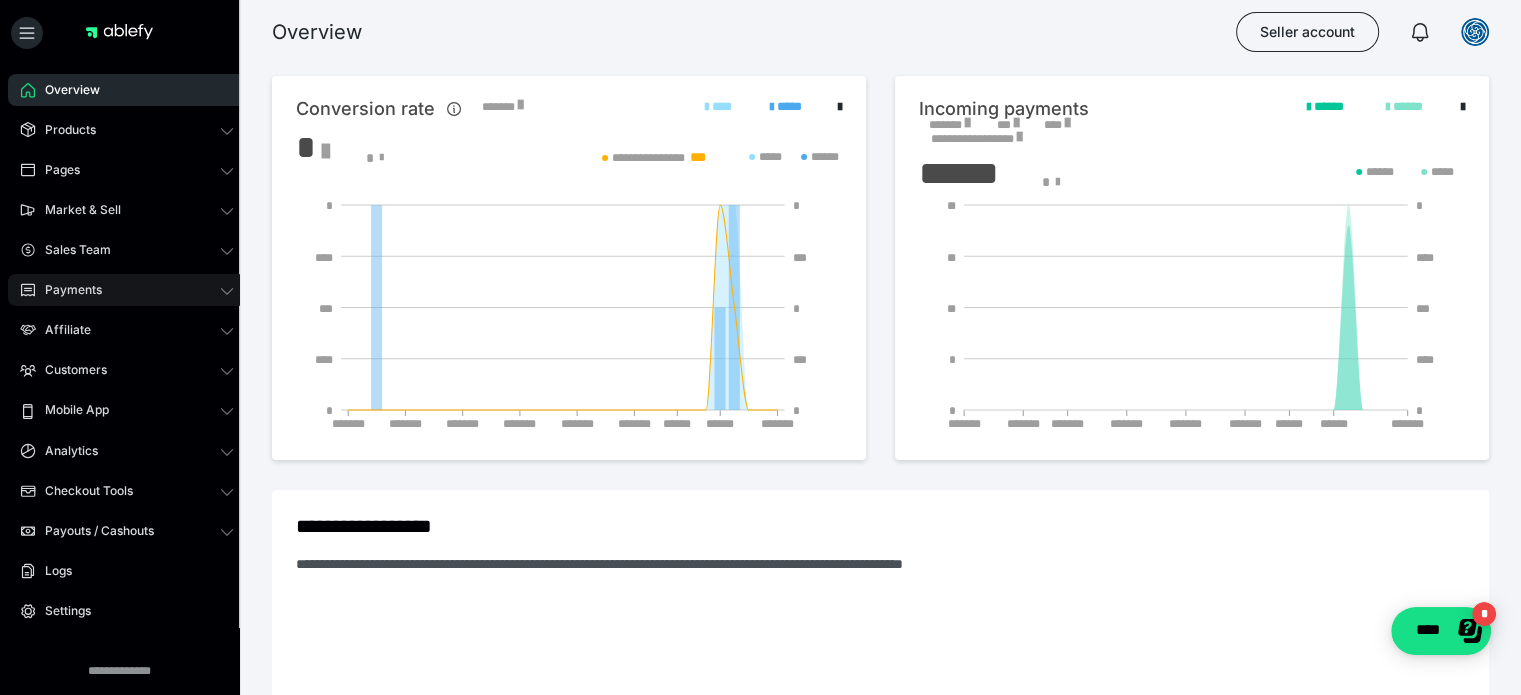 click on "Payments" at bounding box center (66, 290) 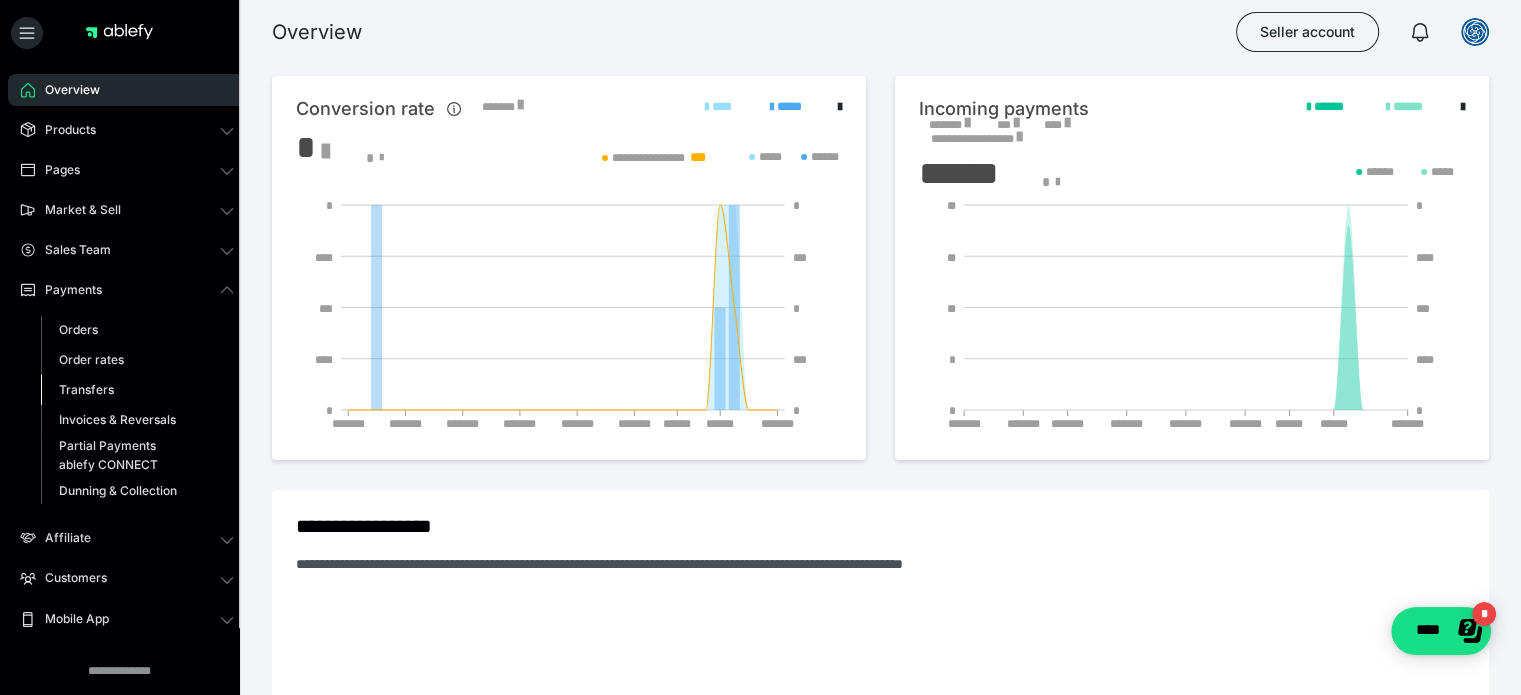 click on "Transfers" at bounding box center (86, 389) 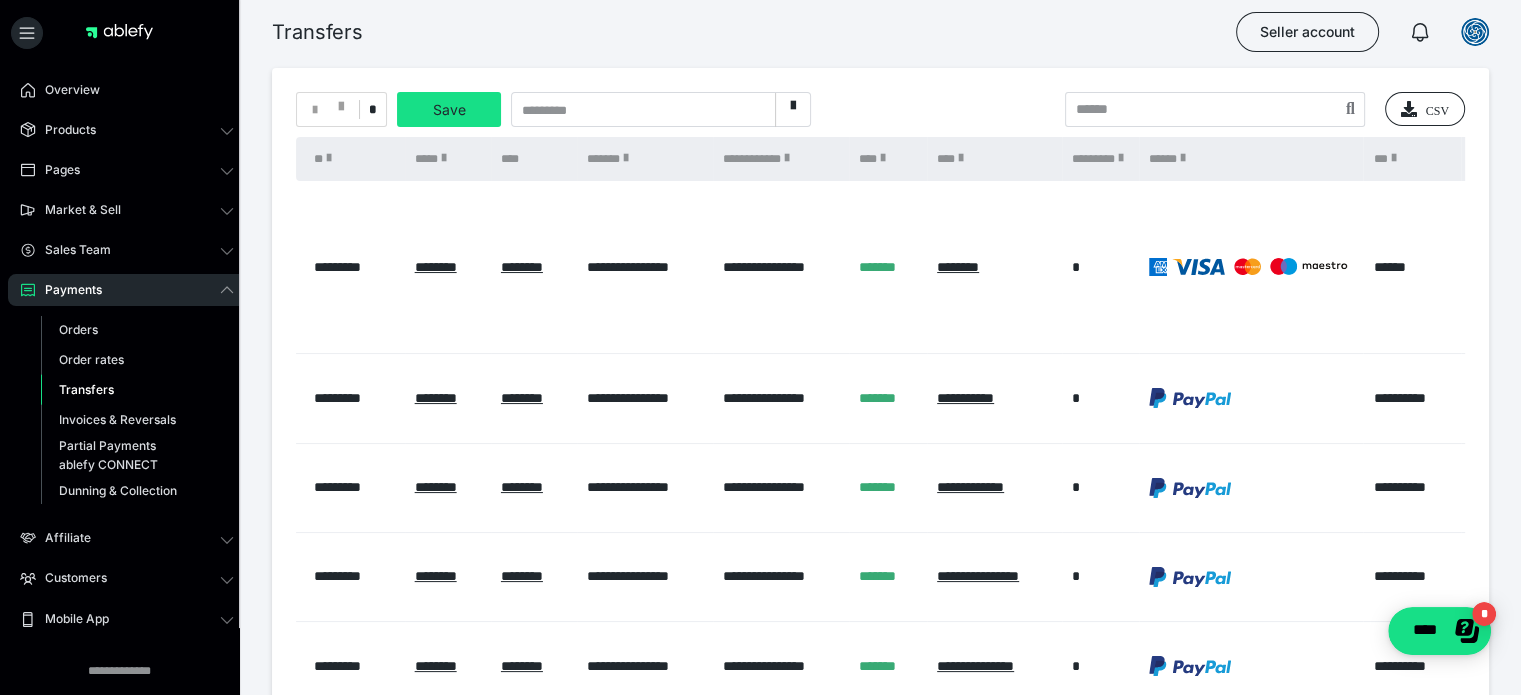 scroll, scrollTop: 123, scrollLeft: 0, axis: vertical 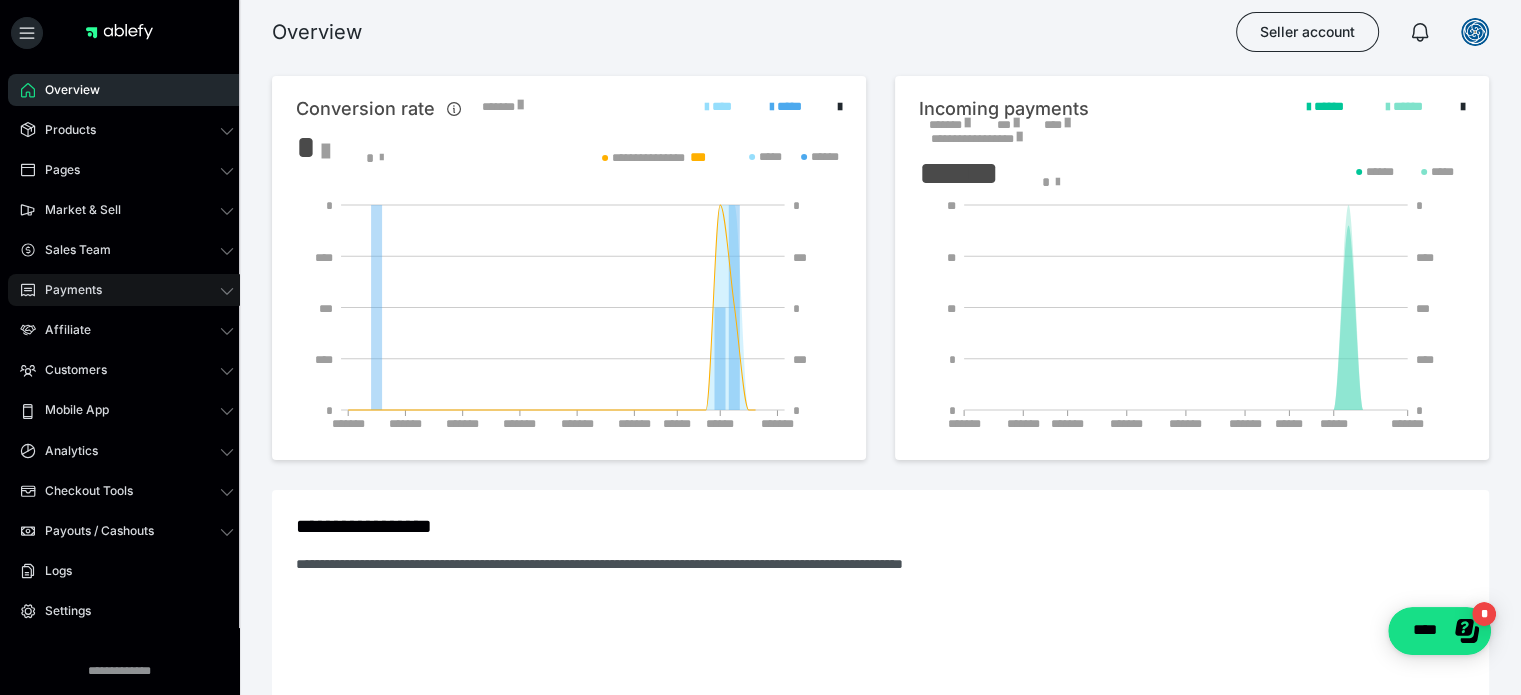 click on "Payments" at bounding box center [127, 290] 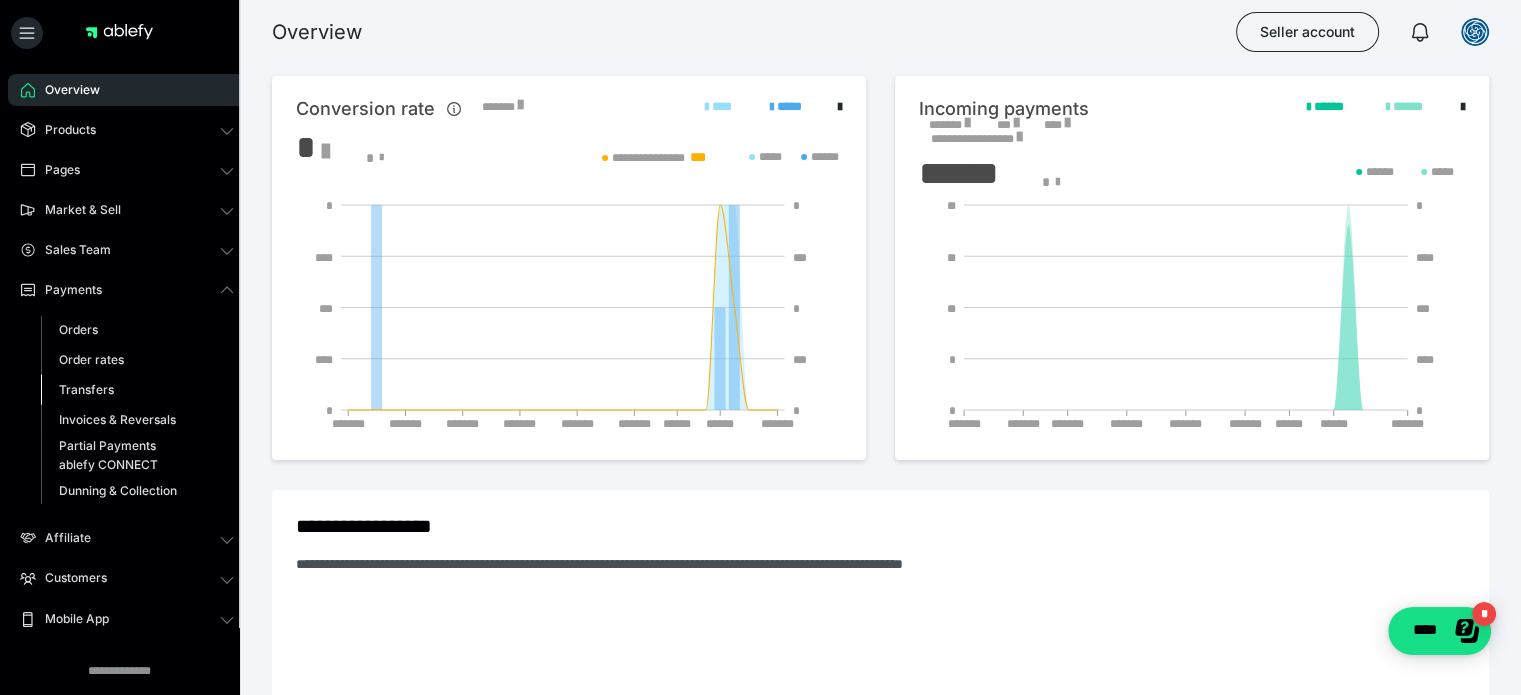 click on "Transfers" at bounding box center (86, 389) 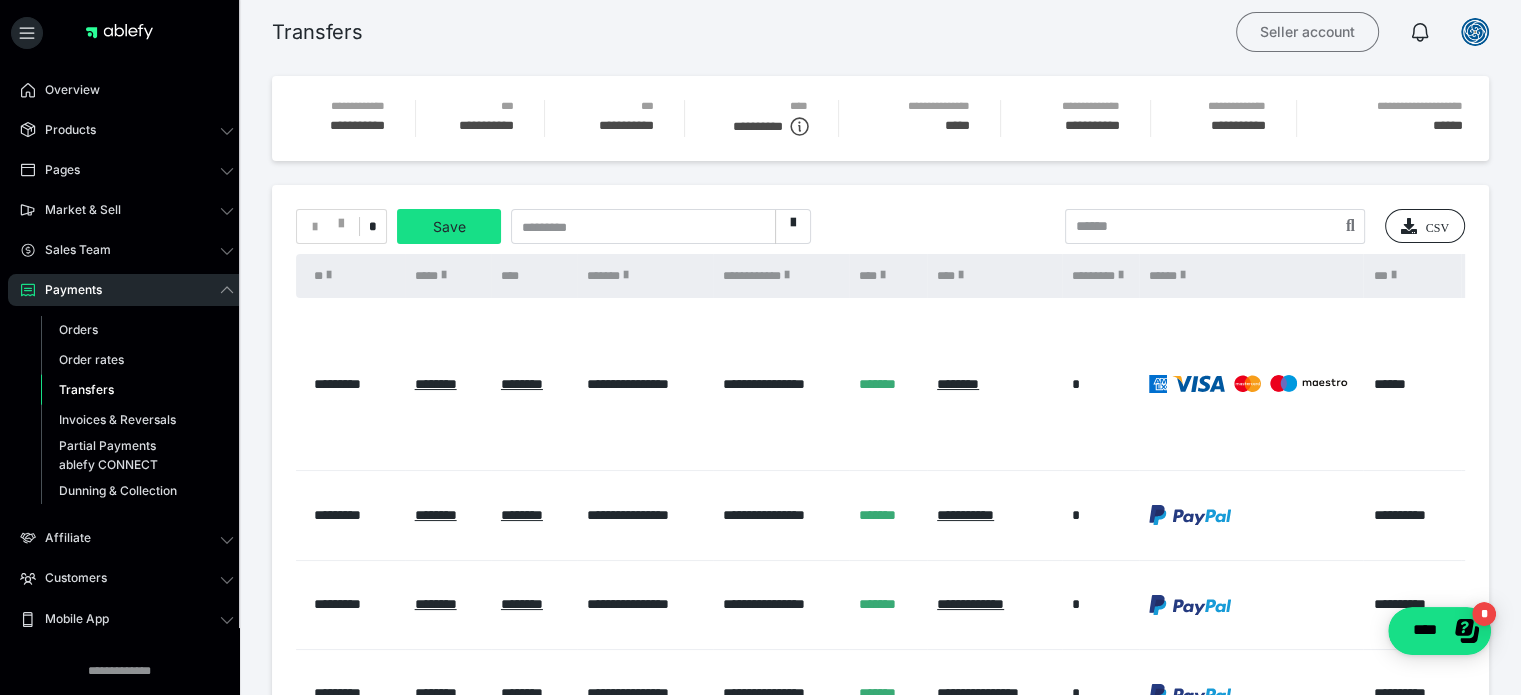 click on "Seller account" at bounding box center (1307, 32) 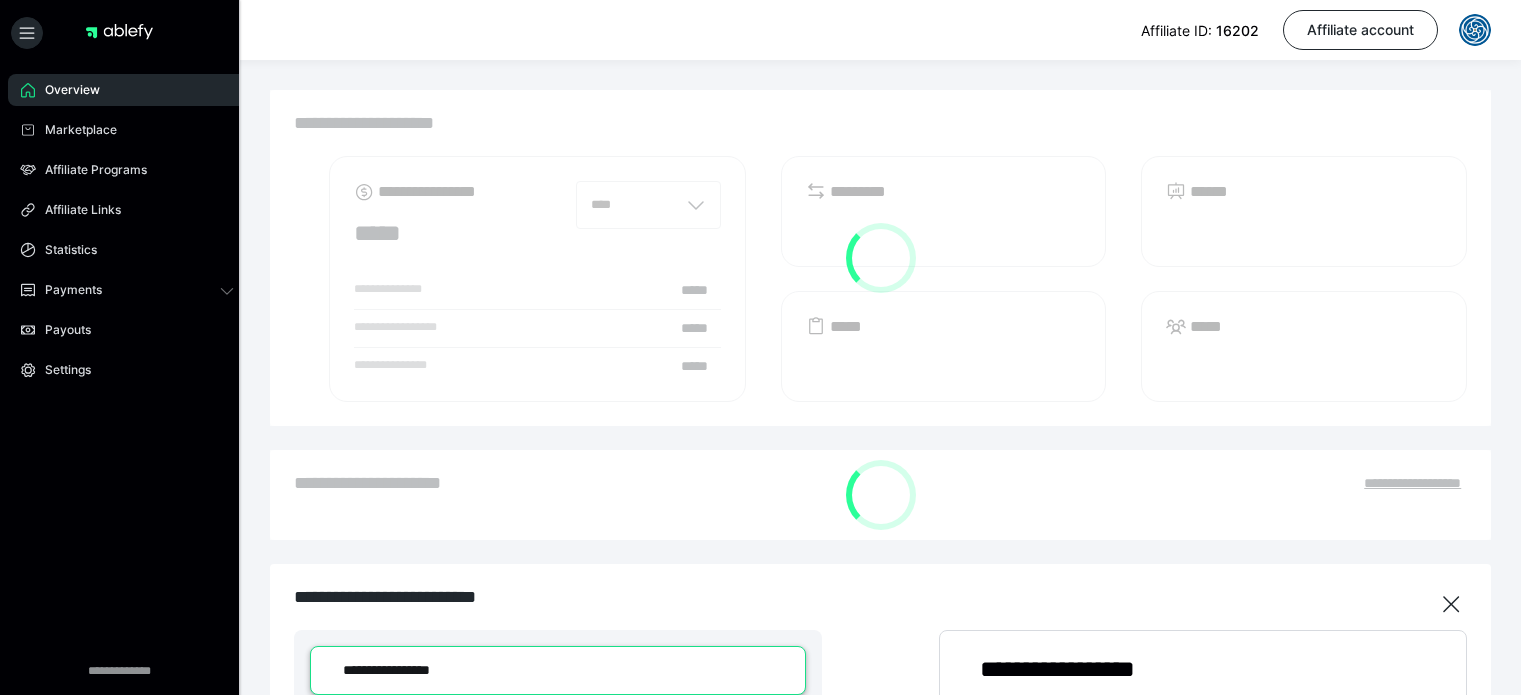 scroll, scrollTop: 0, scrollLeft: 0, axis: both 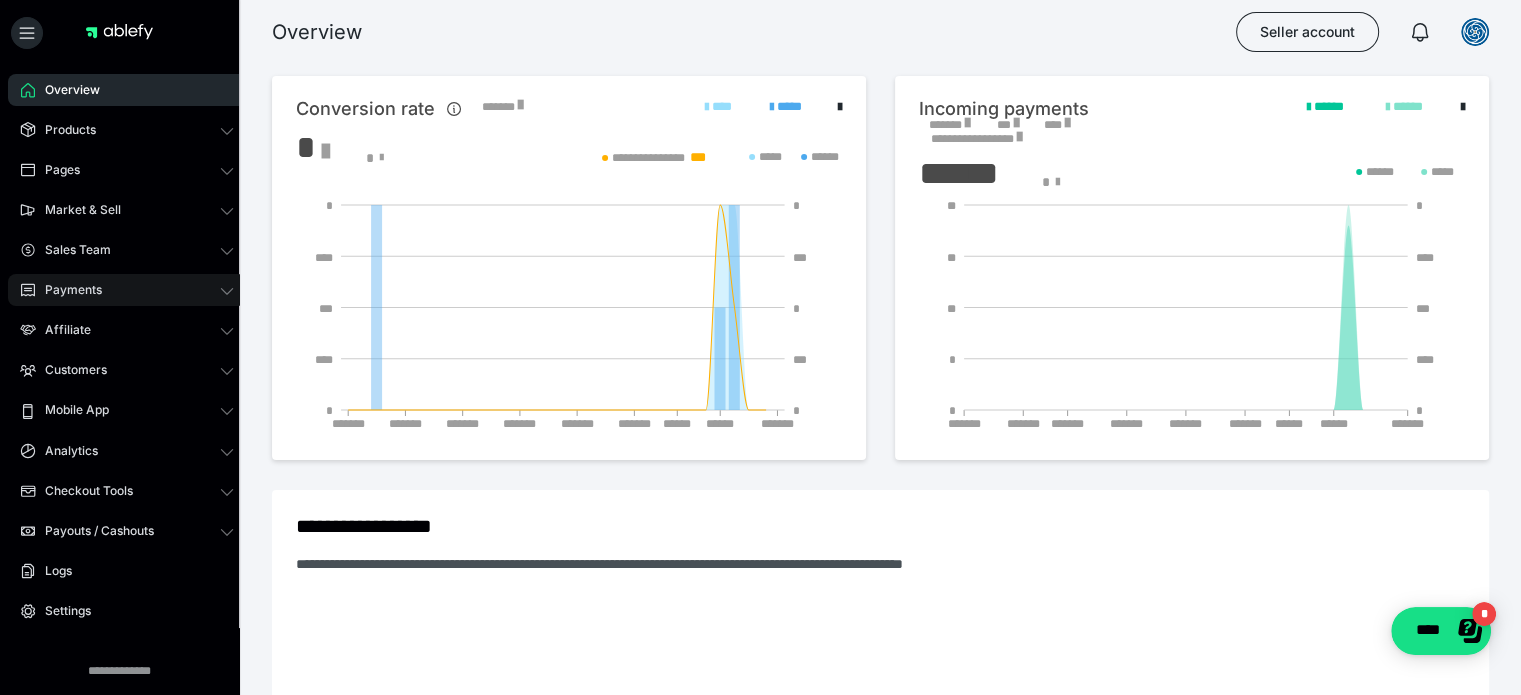 click on "Payments" at bounding box center [66, 290] 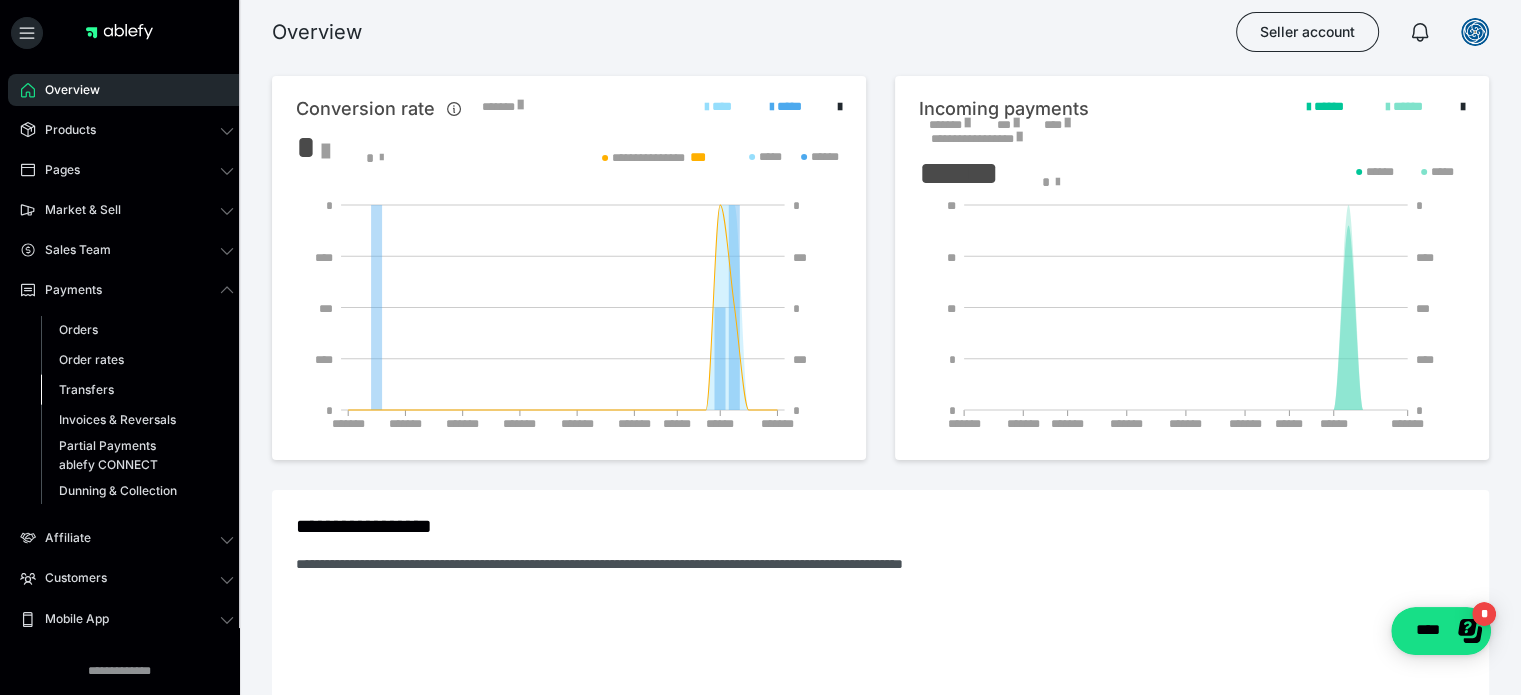click on "Transfers" at bounding box center [86, 389] 